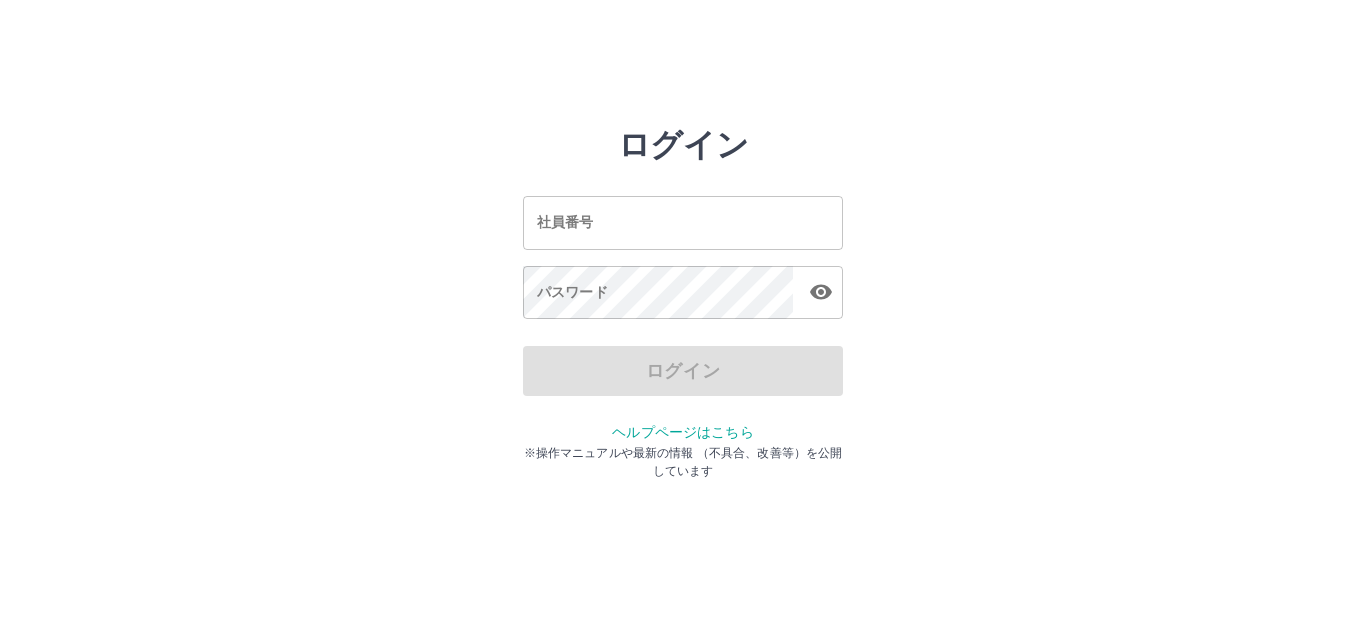 scroll, scrollTop: 0, scrollLeft: 0, axis: both 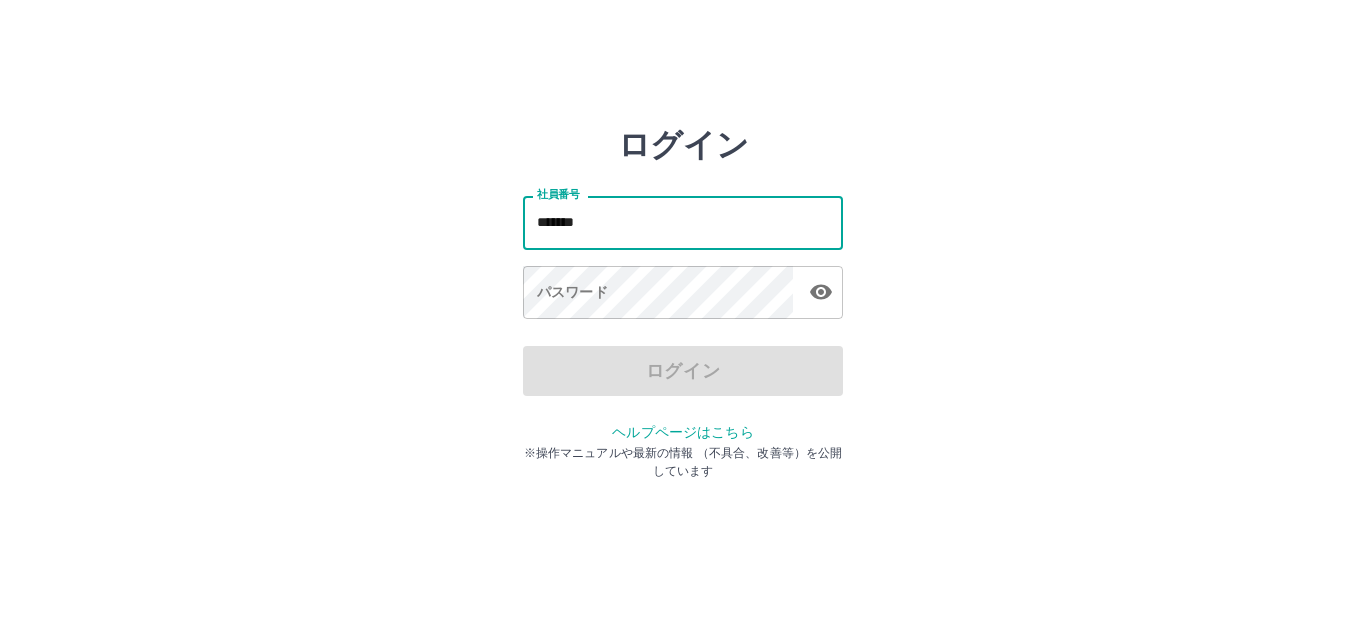 type on "*******" 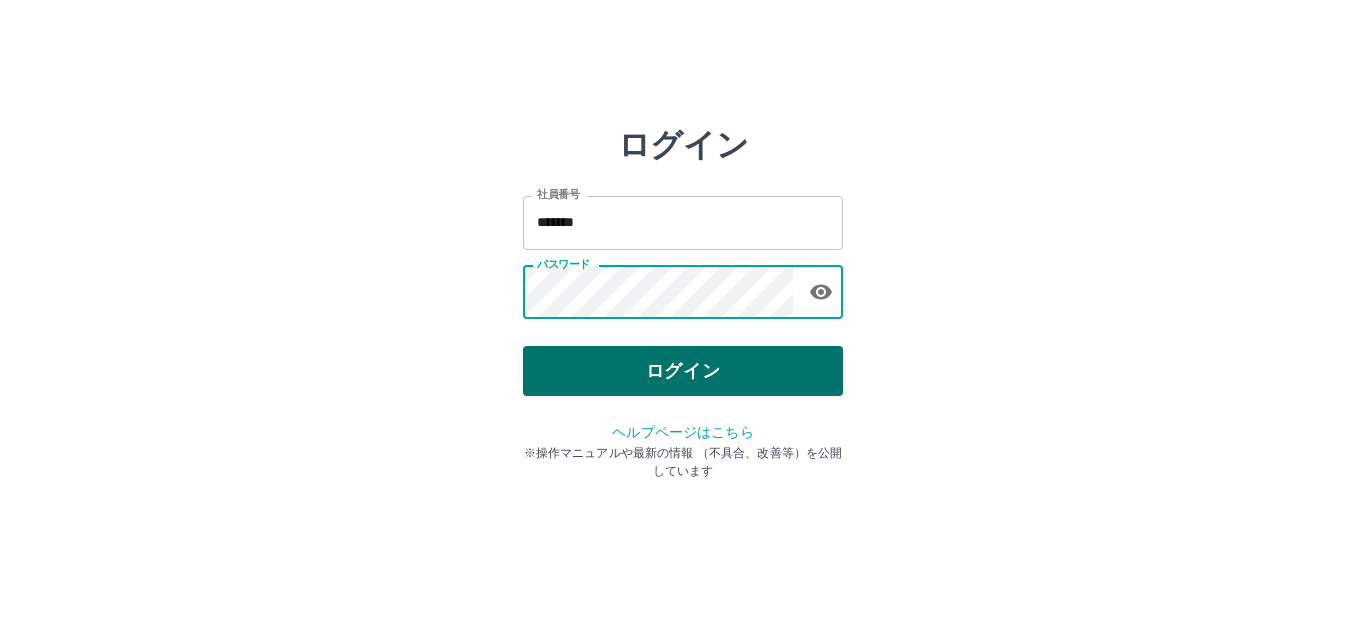 click on "ログイン" at bounding box center [683, 371] 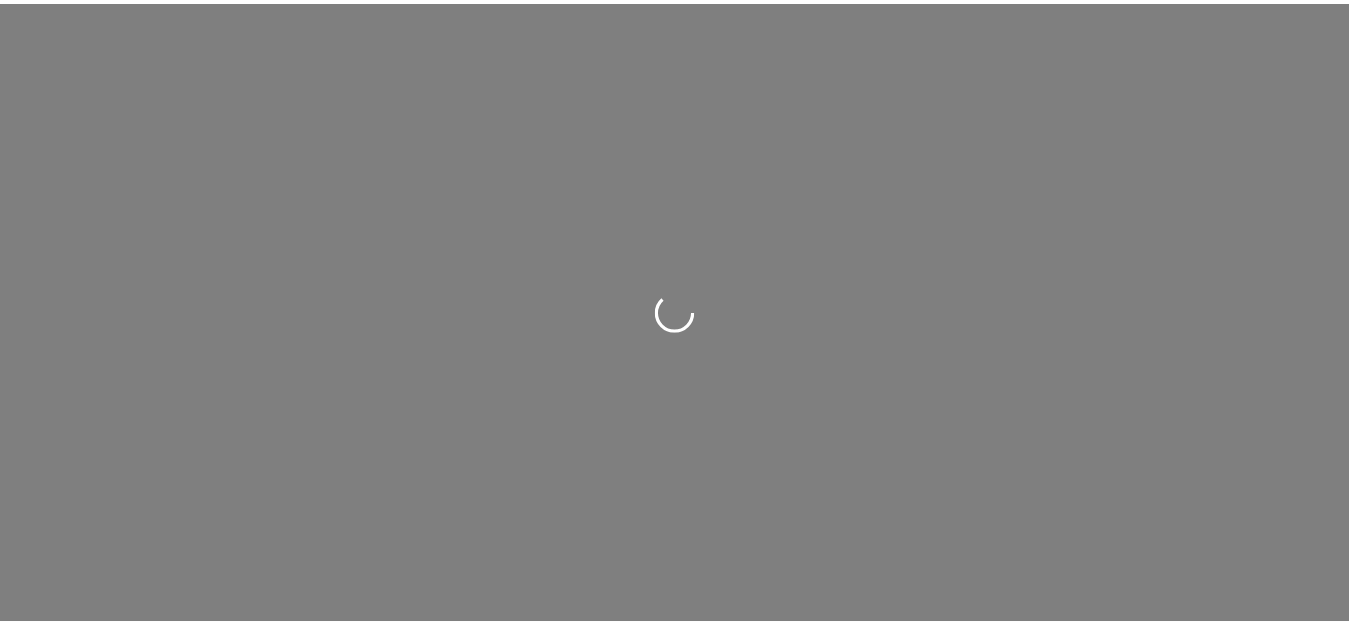 scroll, scrollTop: 0, scrollLeft: 0, axis: both 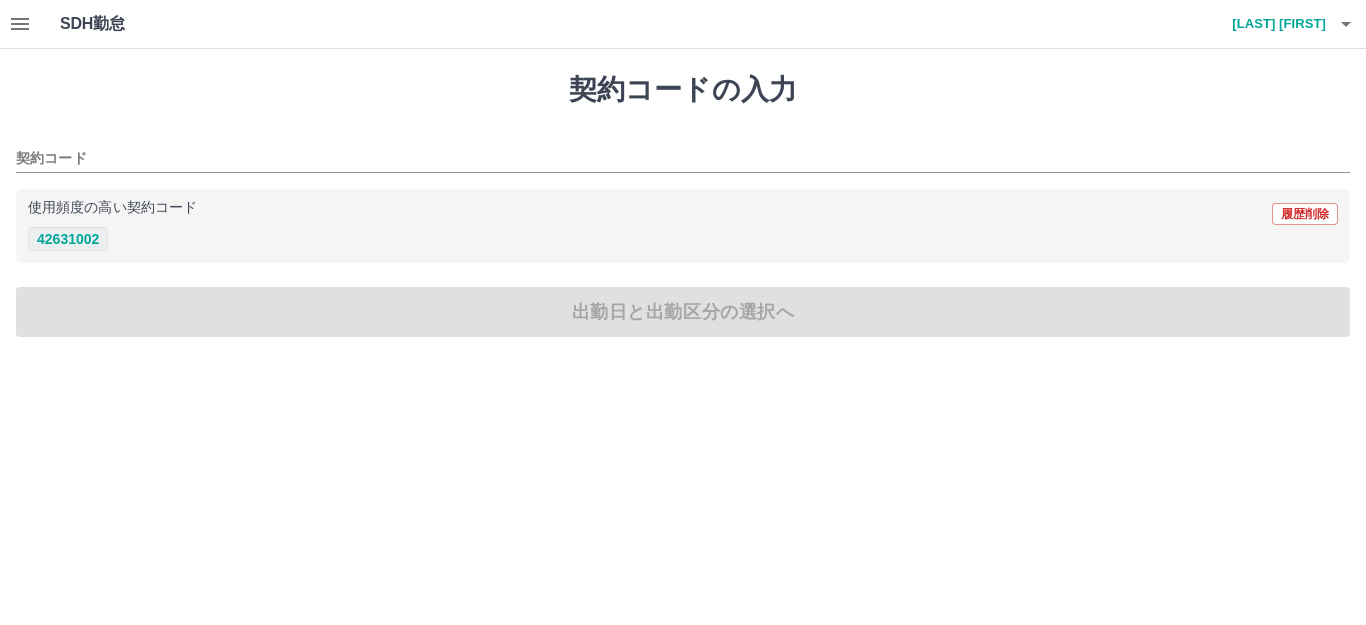 click on "42631002" at bounding box center (68, 239) 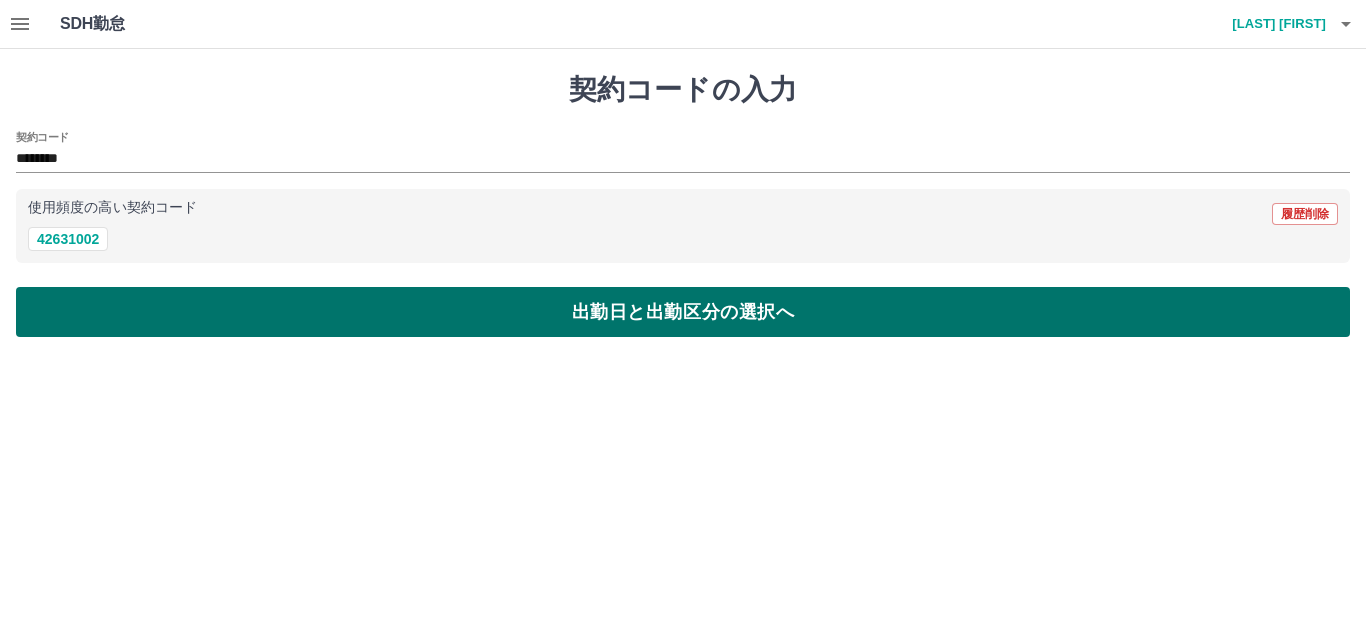 click on "出勤日と出勤区分の選択へ" at bounding box center [683, 312] 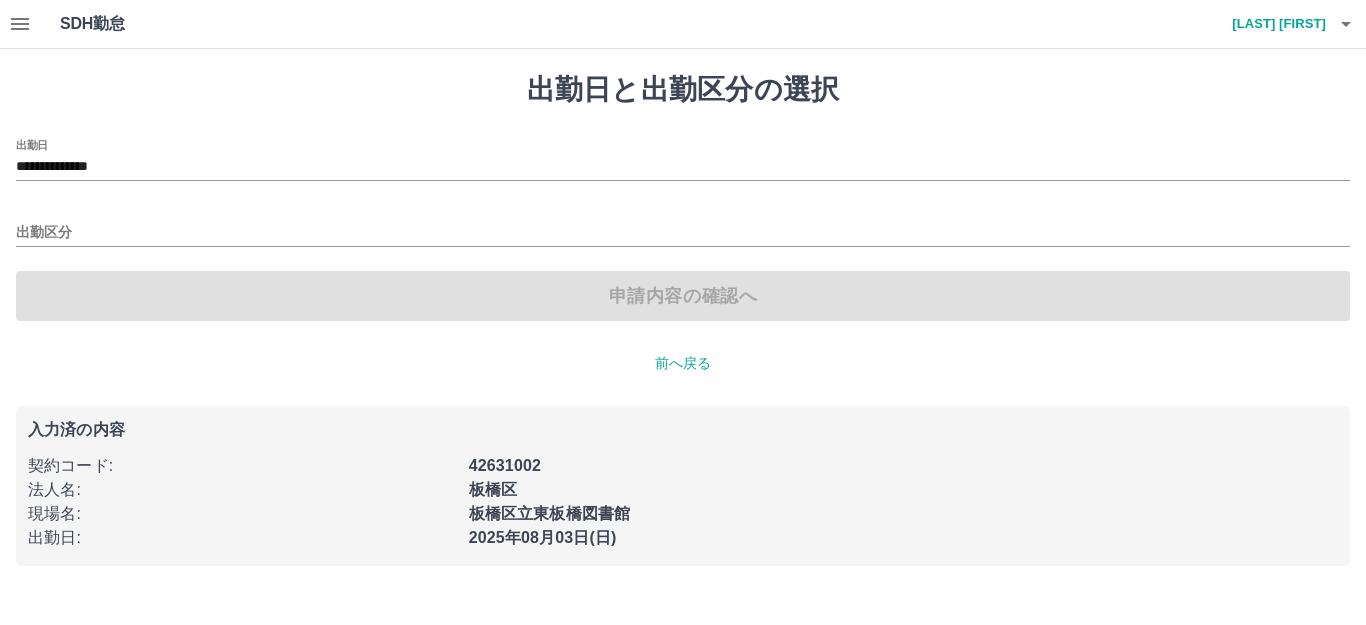 click on "申請内容の確認へ" at bounding box center (683, 296) 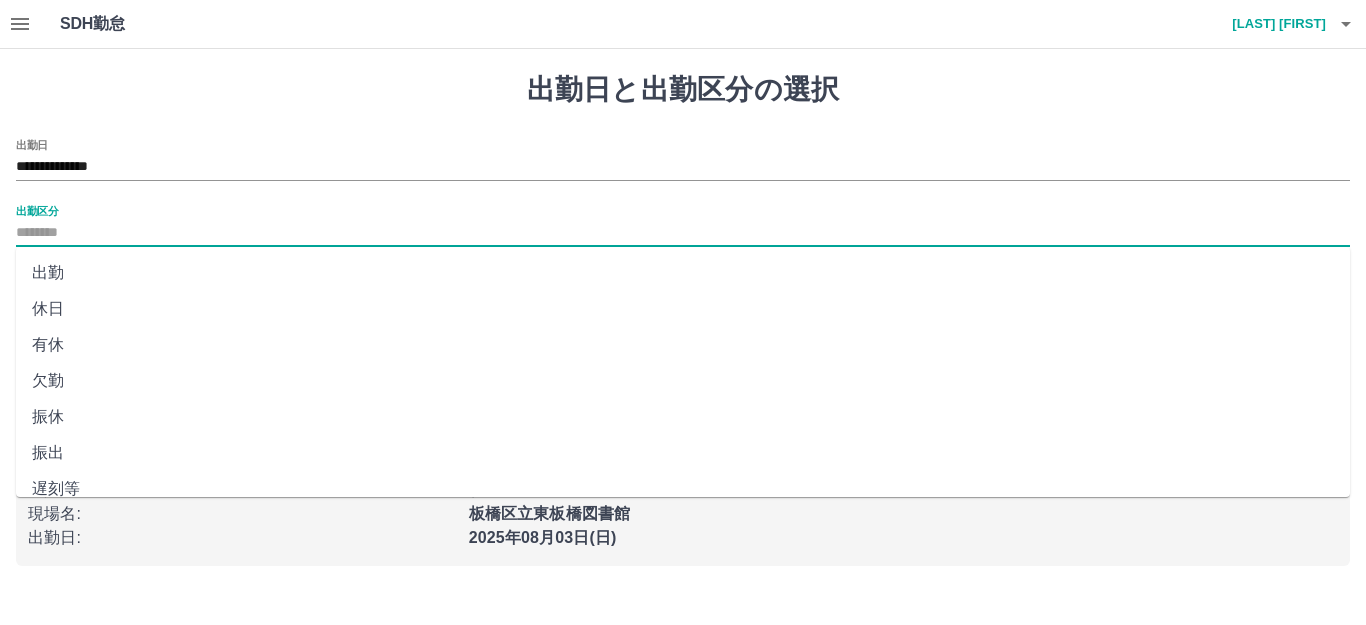 click on "出勤区分" at bounding box center (683, 233) 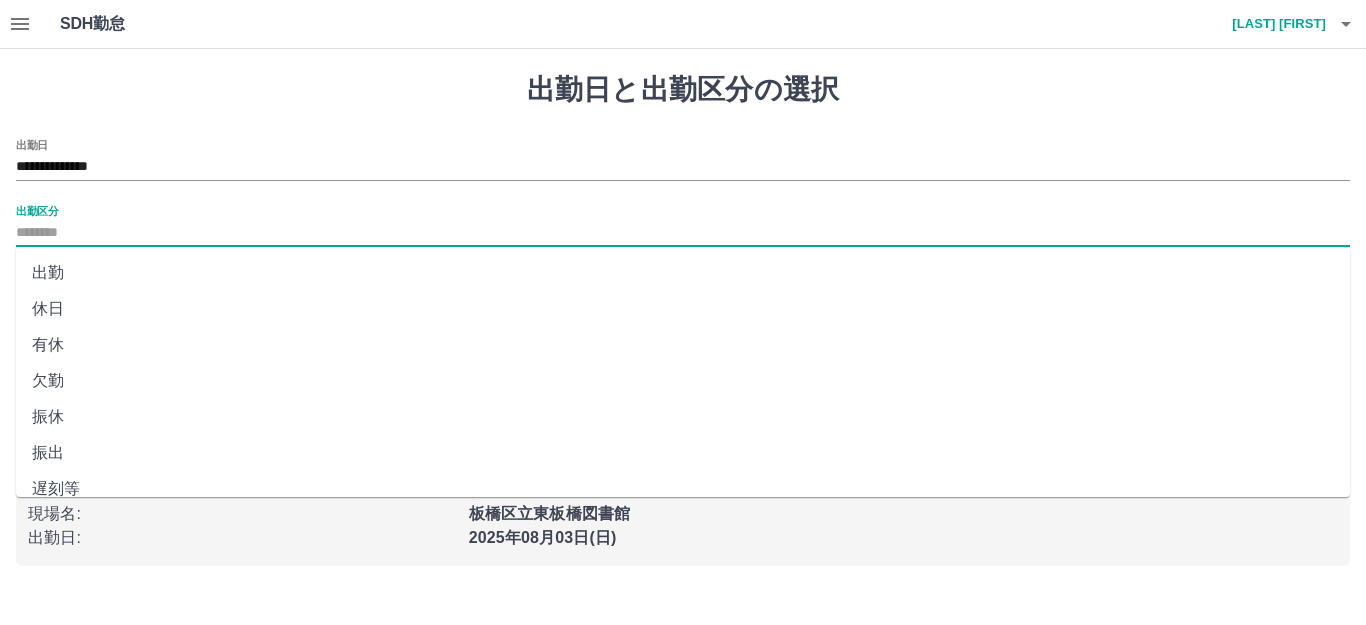 click on "出勤" at bounding box center (683, 273) 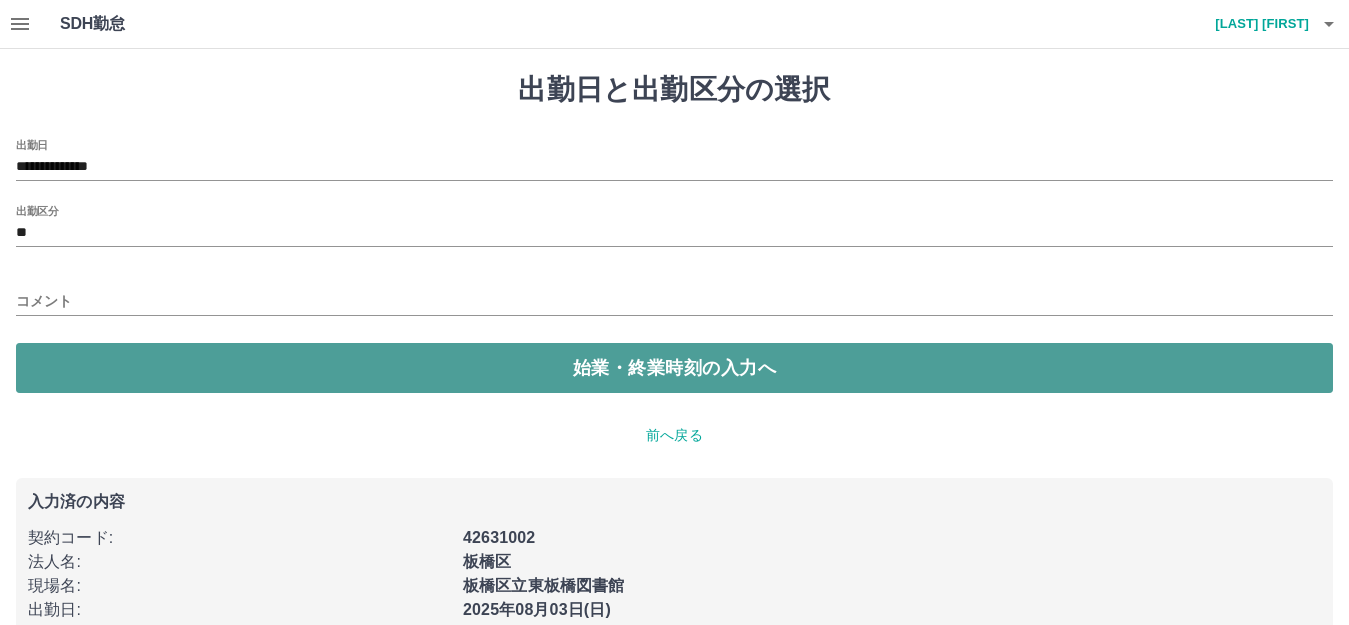 click on "始業・終業時刻の入力へ" at bounding box center [674, 368] 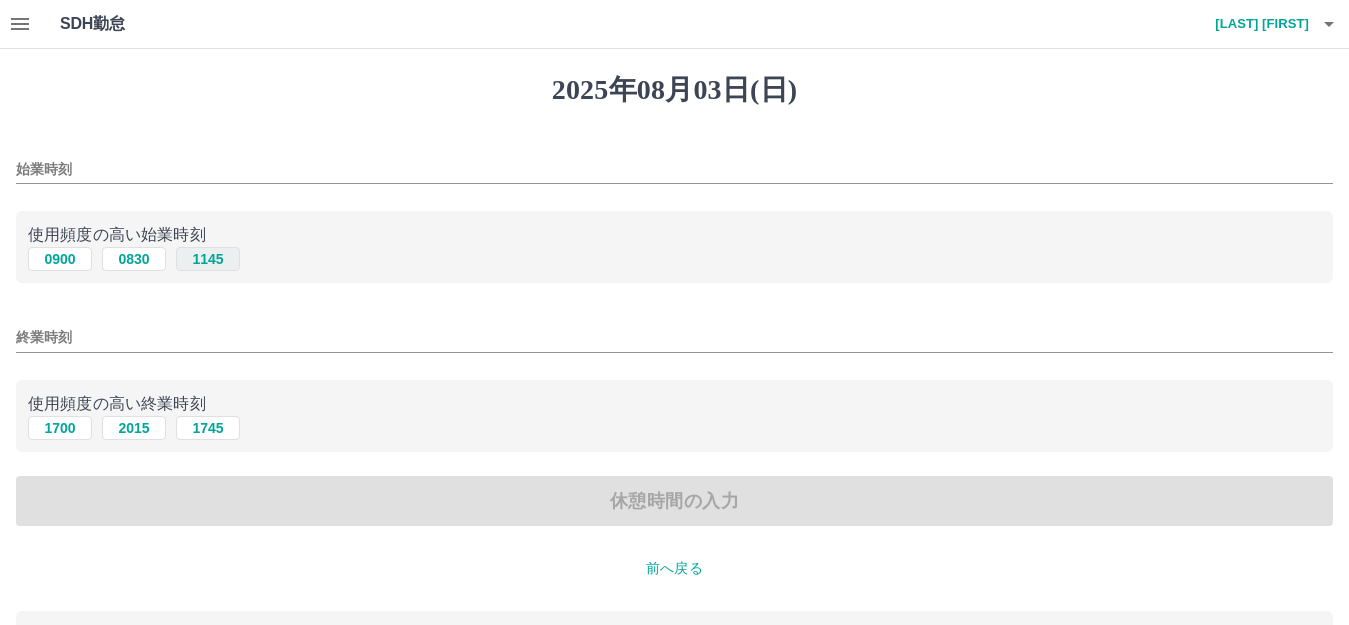 click on "1145" at bounding box center (208, 259) 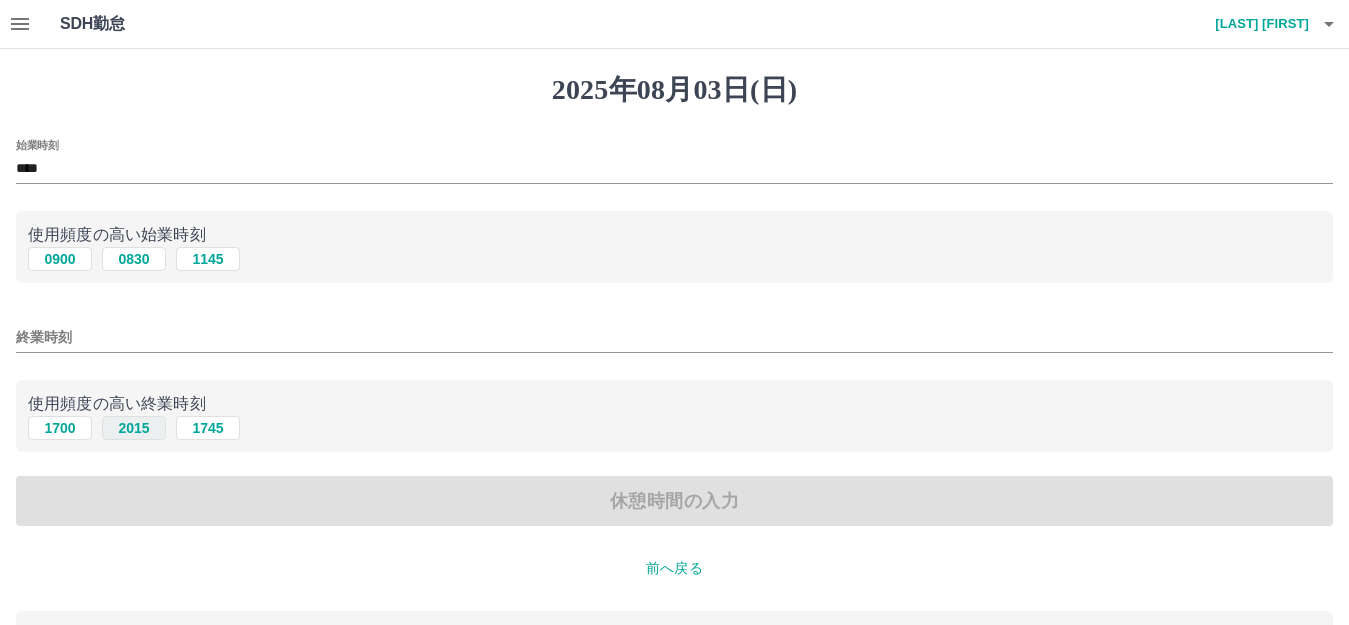click on "2015" at bounding box center (134, 428) 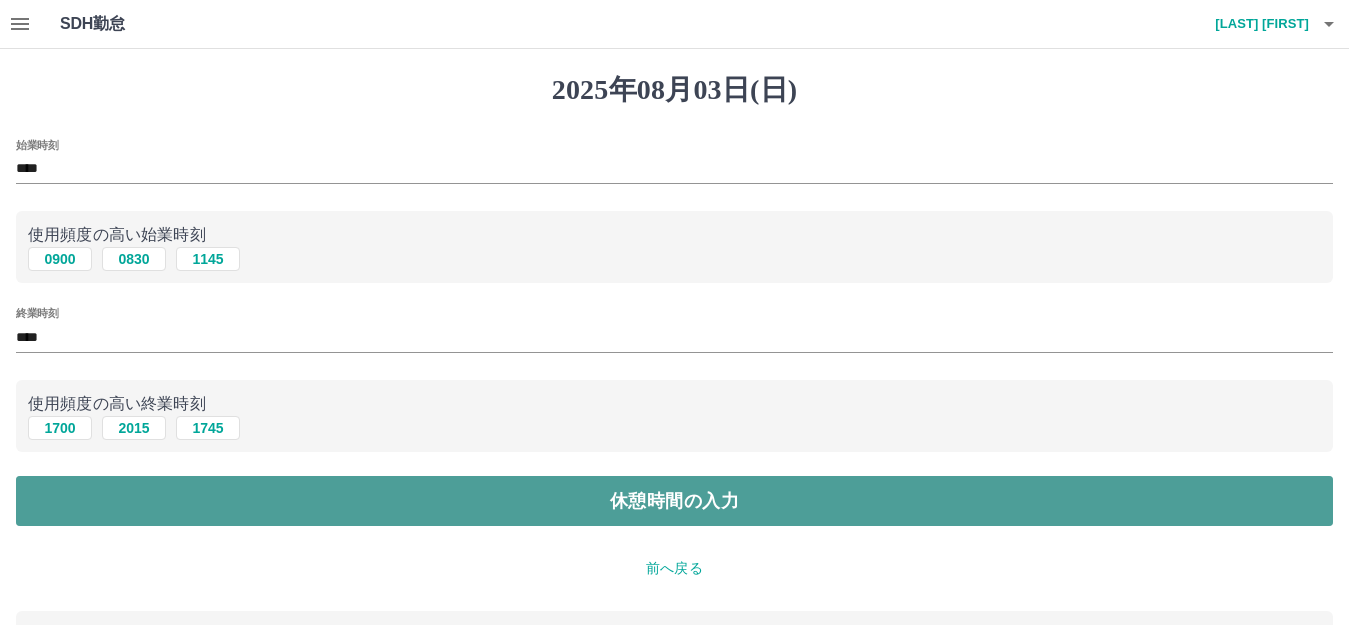 click on "休憩時間の入力" at bounding box center [674, 501] 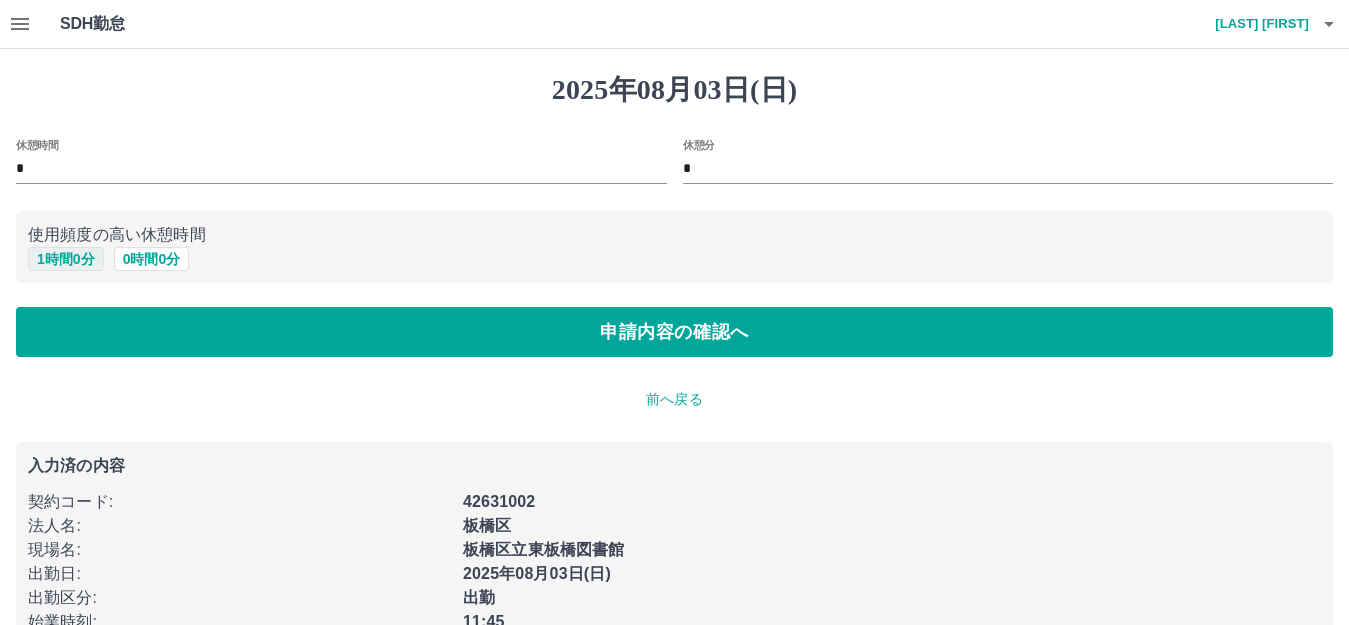 click on "1 時間 0 分" at bounding box center (66, 259) 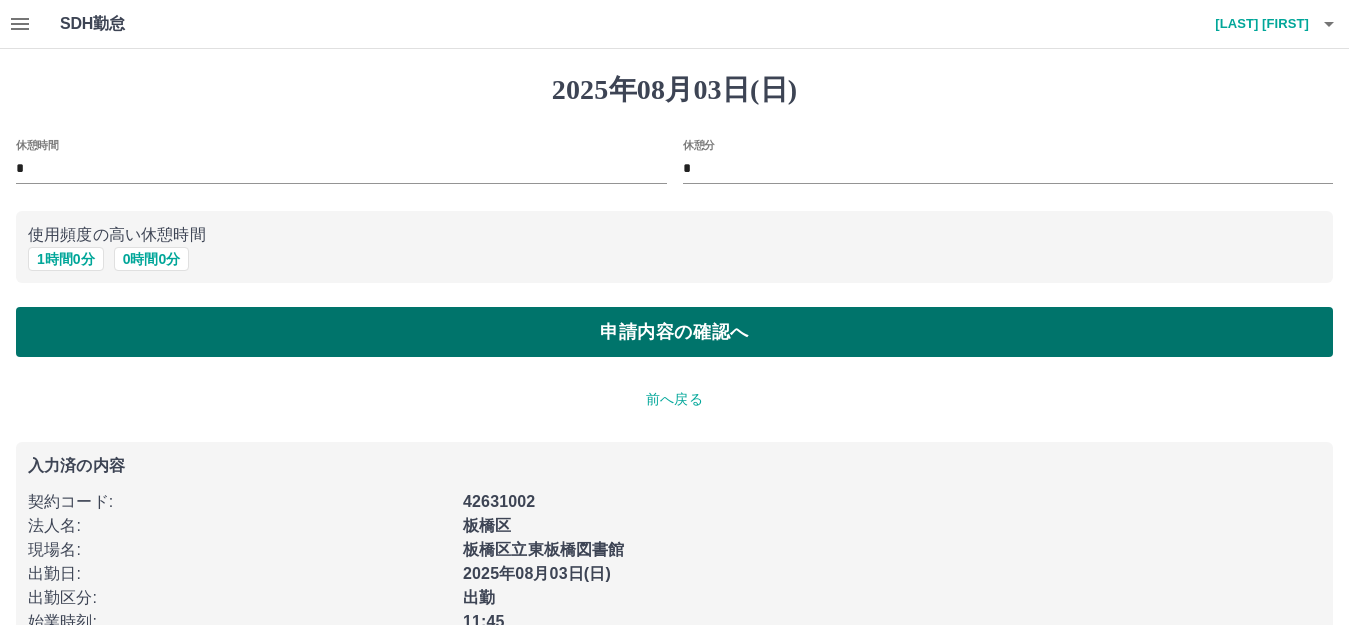 click on "申請内容の確認へ" at bounding box center (674, 332) 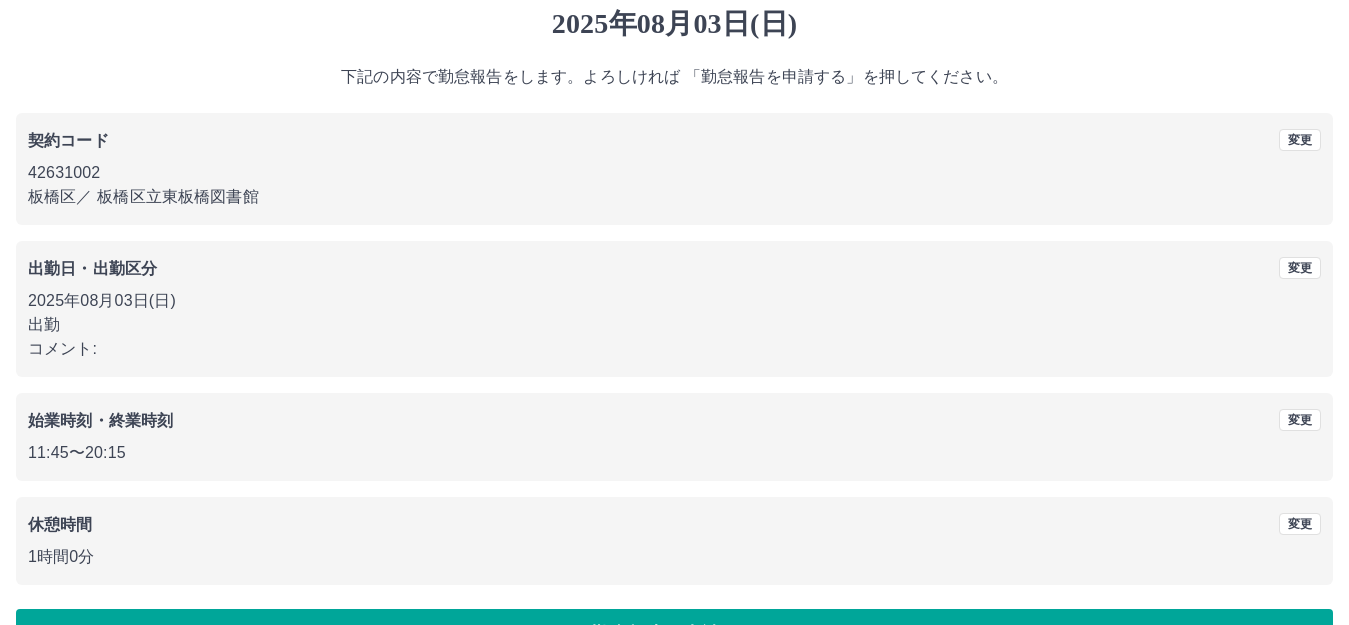scroll, scrollTop: 124, scrollLeft: 0, axis: vertical 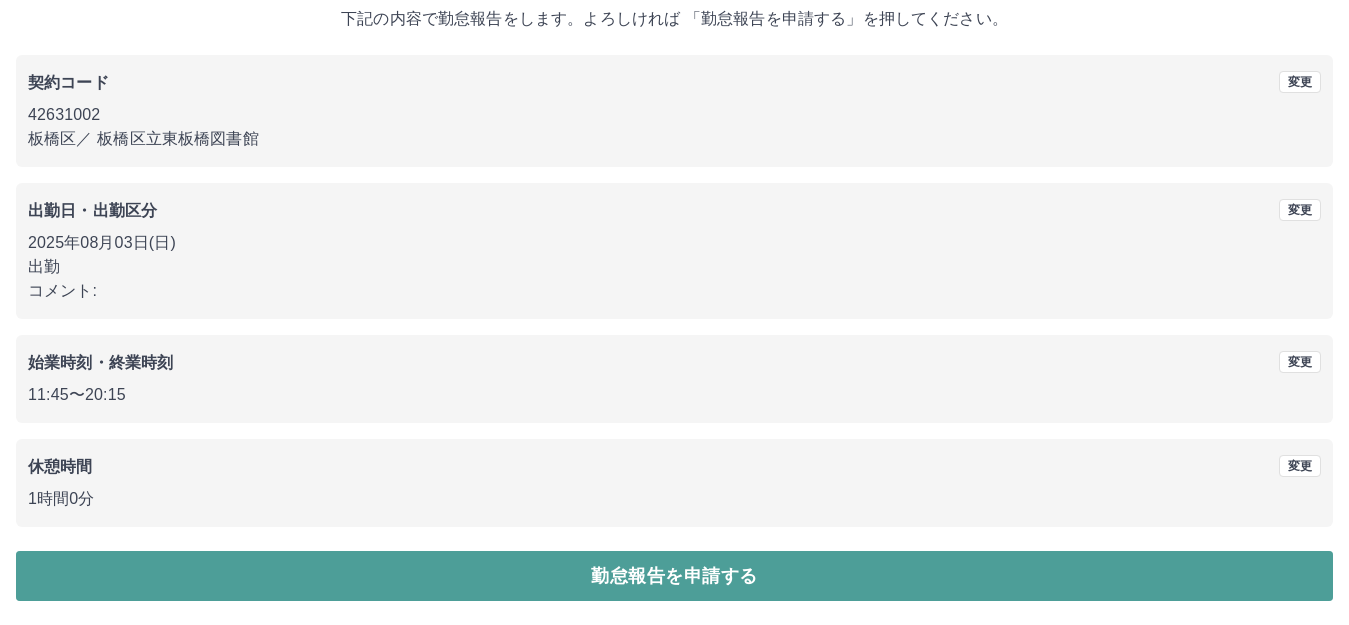 click on "勤怠報告を申請する" at bounding box center (674, 576) 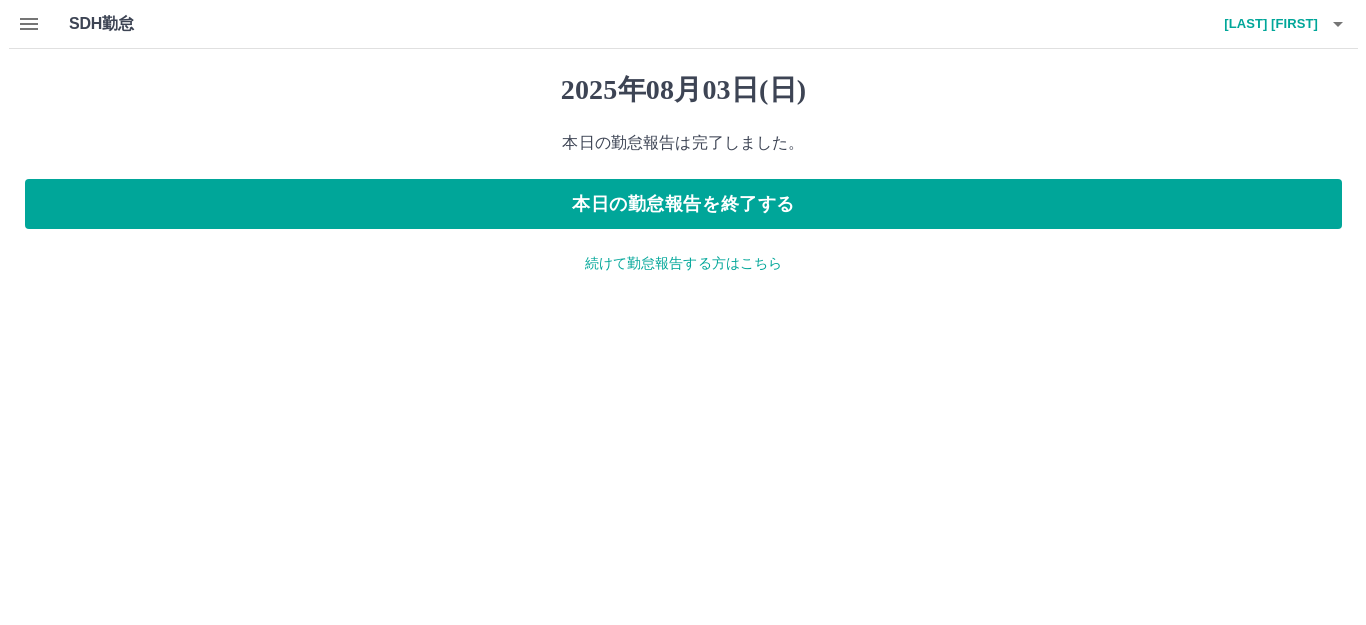 scroll, scrollTop: 0, scrollLeft: 0, axis: both 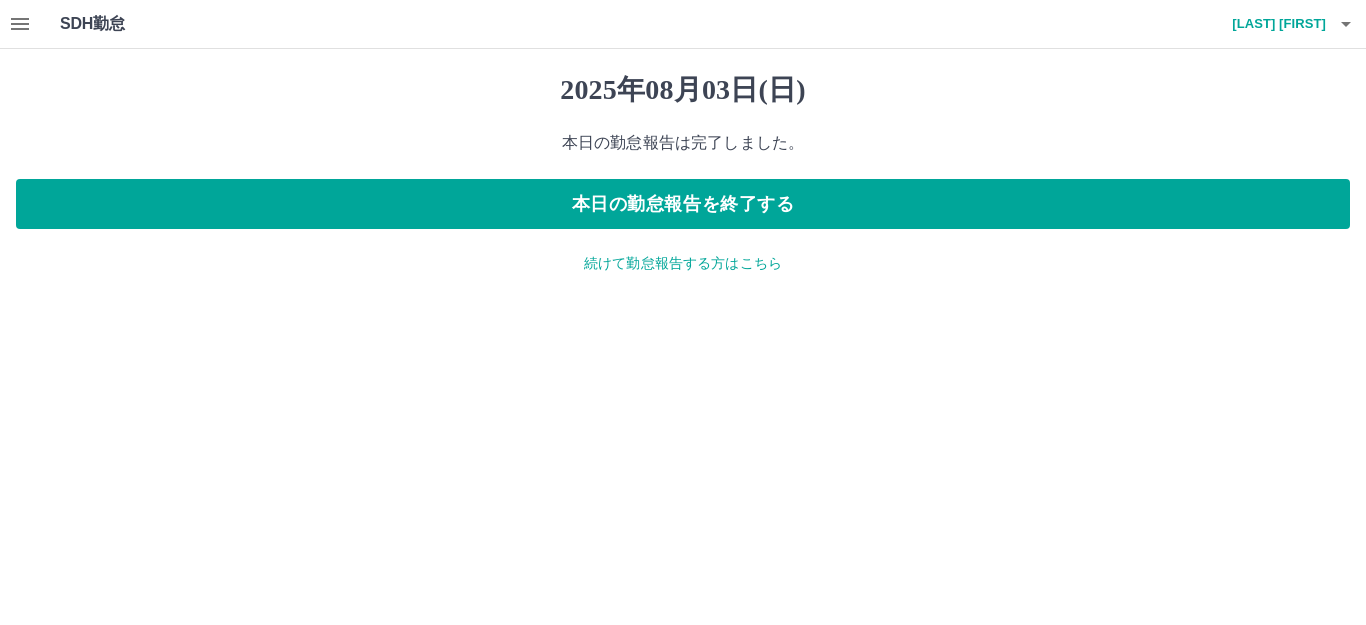 click on "続けて勤怠報告する方はこちら" at bounding box center [683, 263] 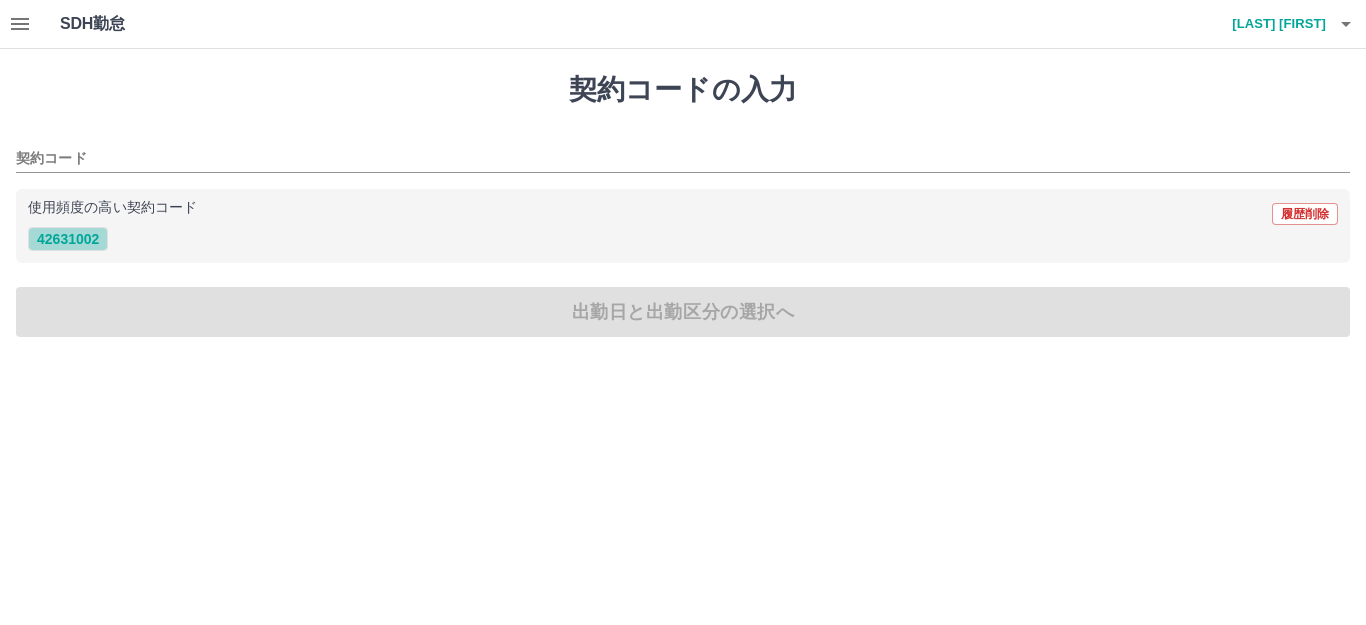 click on "42631002" at bounding box center [68, 239] 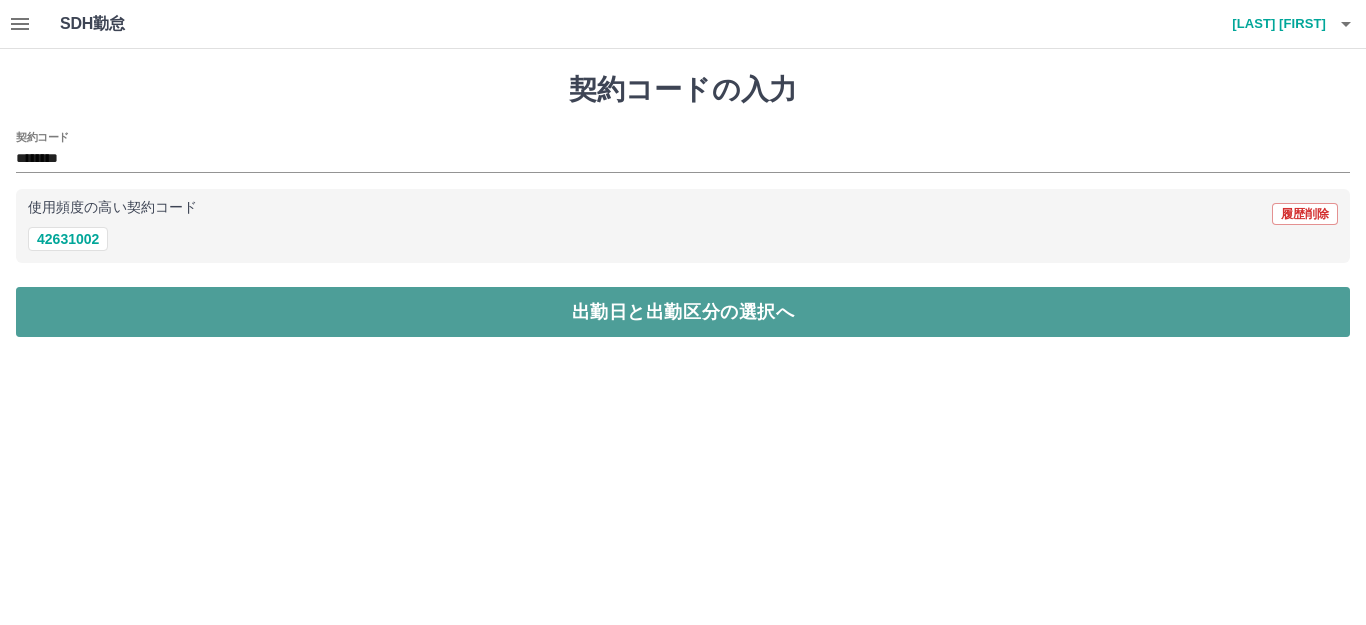click on "出勤日と出勤区分の選択へ" at bounding box center [683, 312] 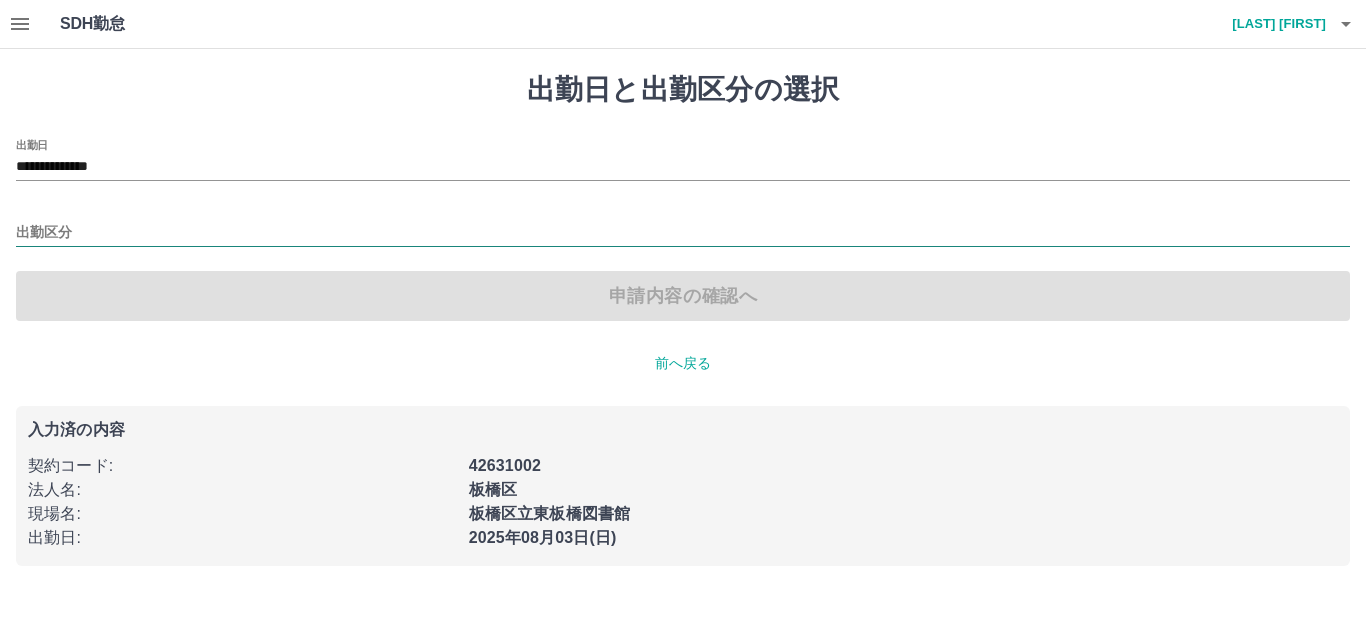click on "出勤区分" at bounding box center (683, 233) 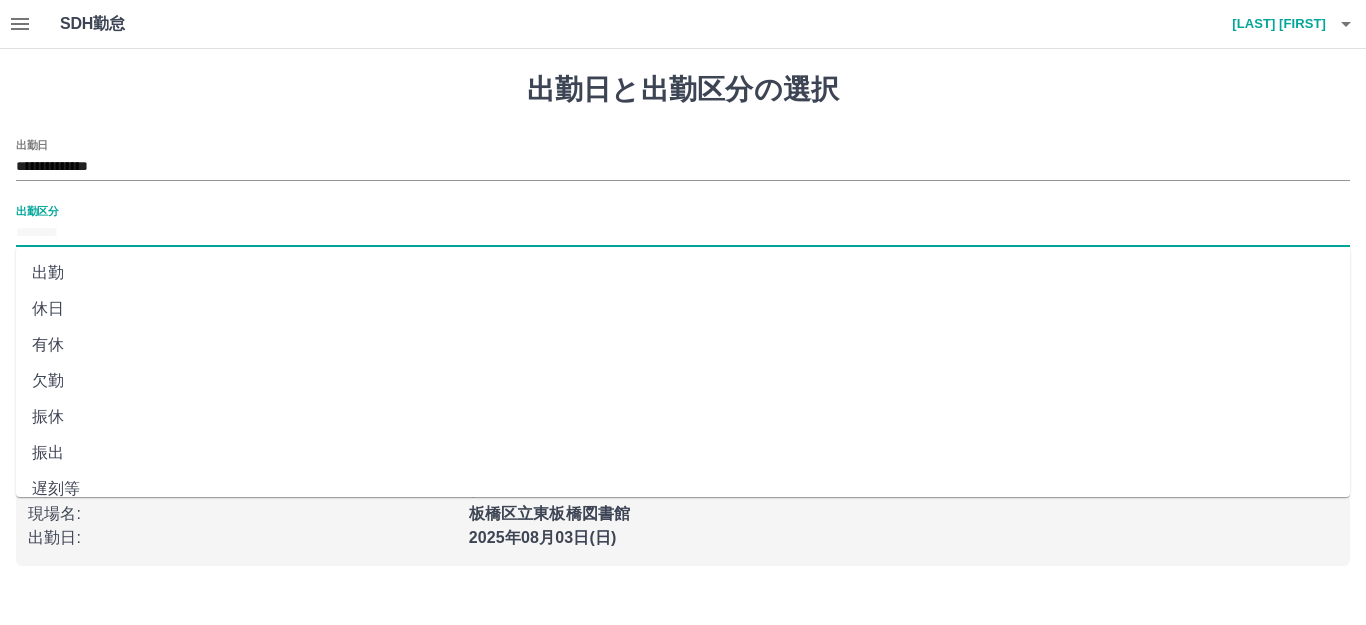 click on "休日" at bounding box center [683, 309] 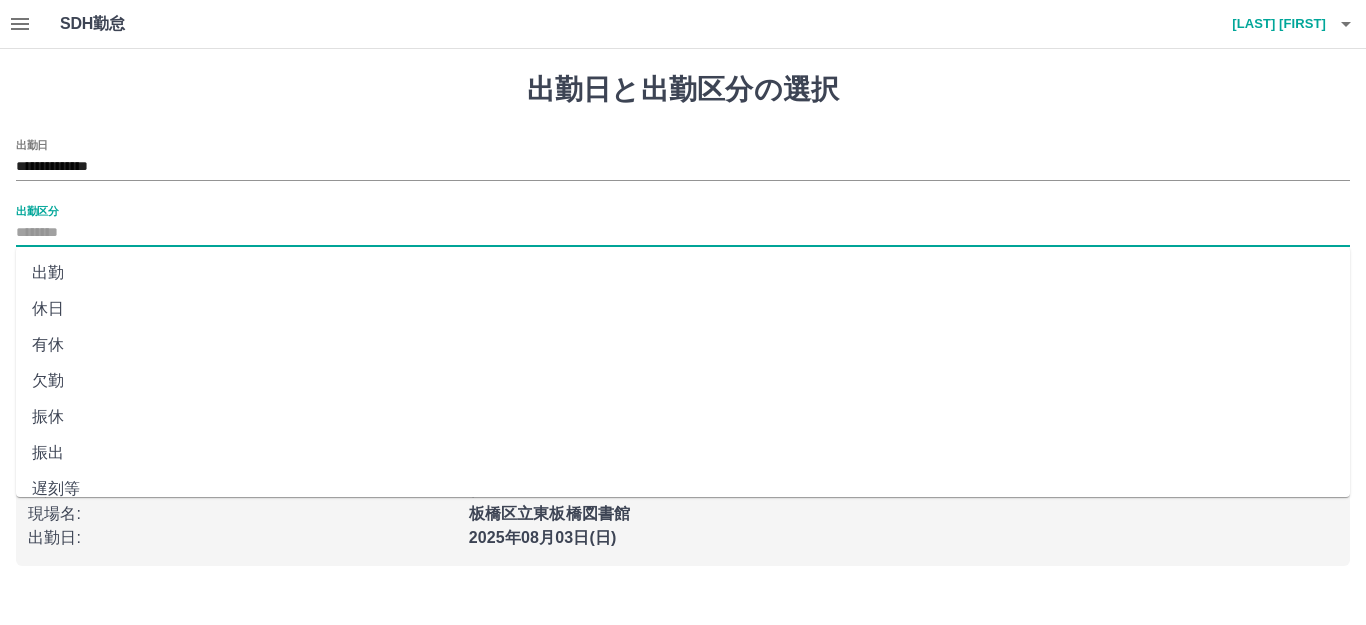 type on "**" 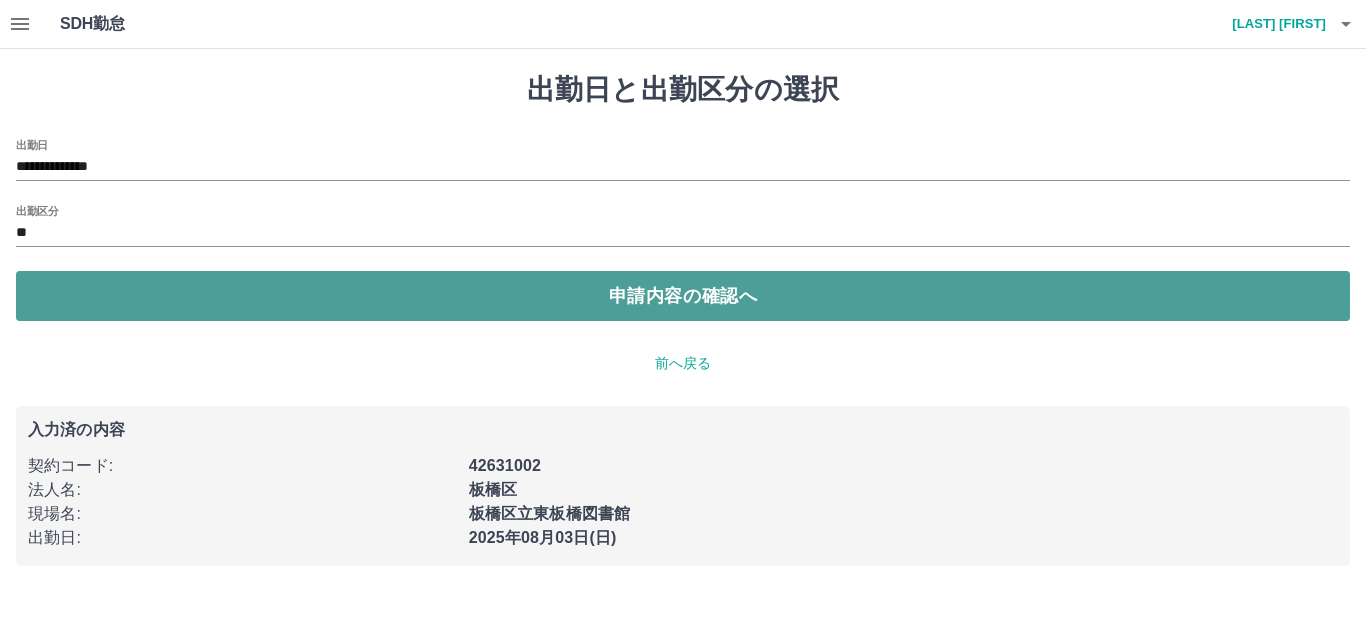 click on "申請内容の確認へ" at bounding box center (683, 296) 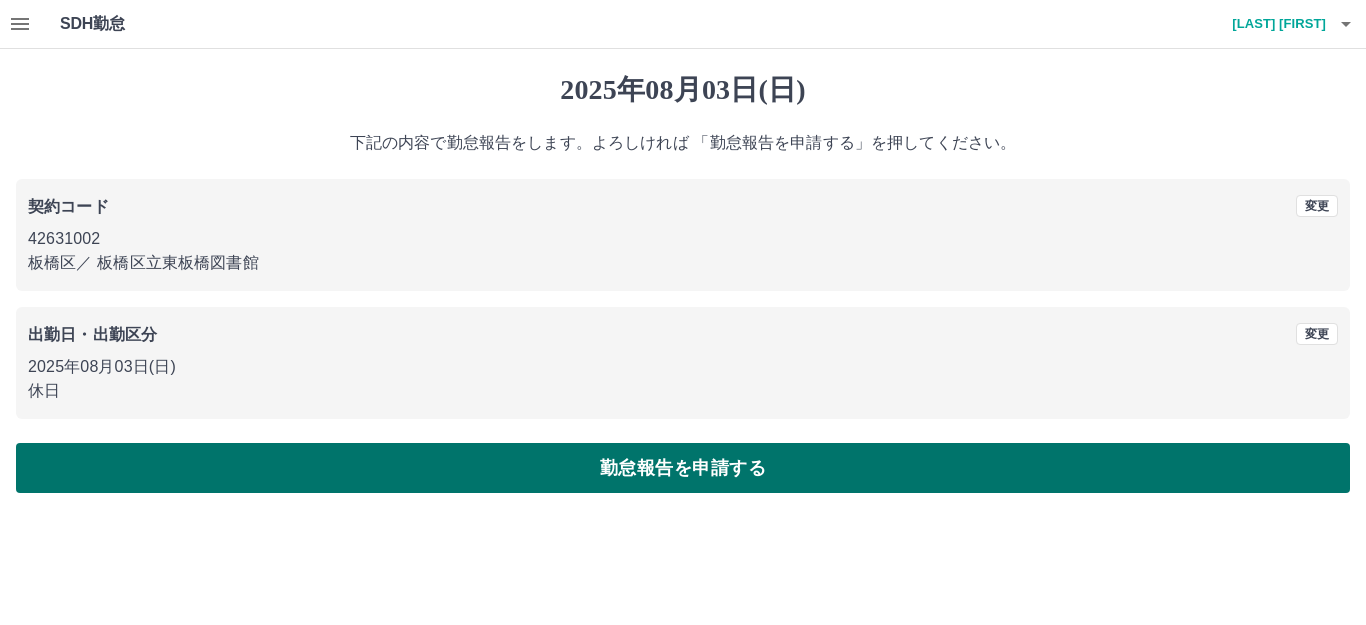 click on "勤怠報告を申請する" at bounding box center [683, 468] 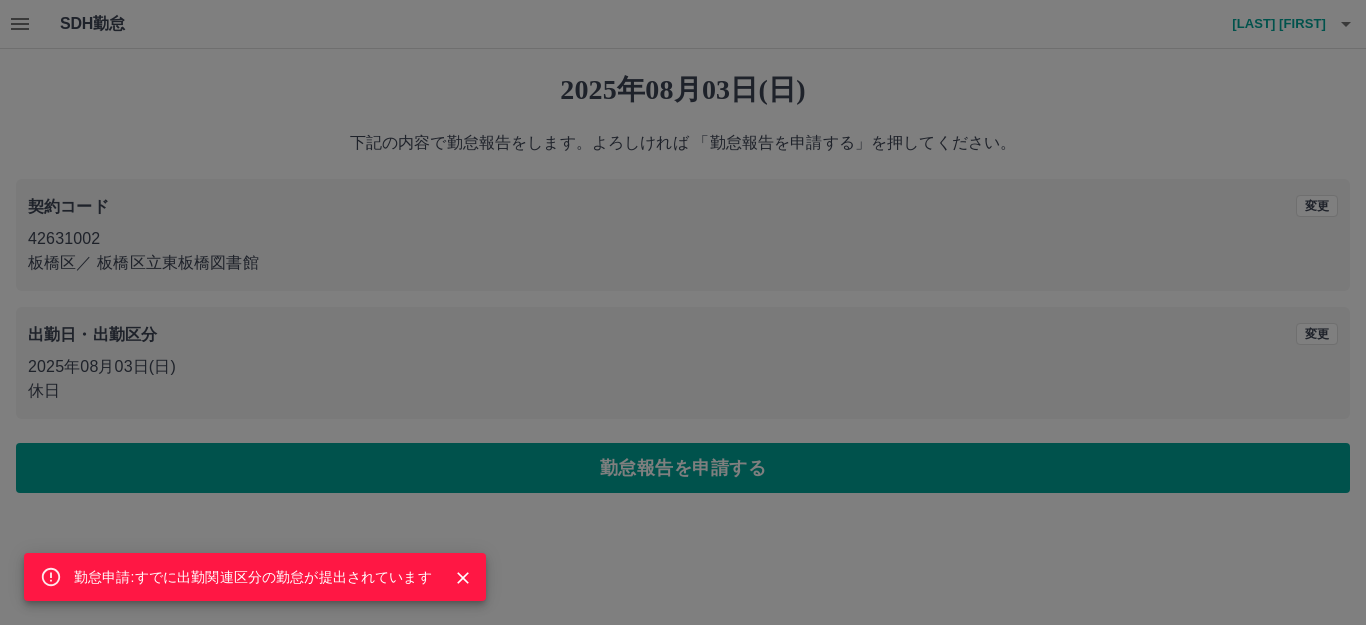 click 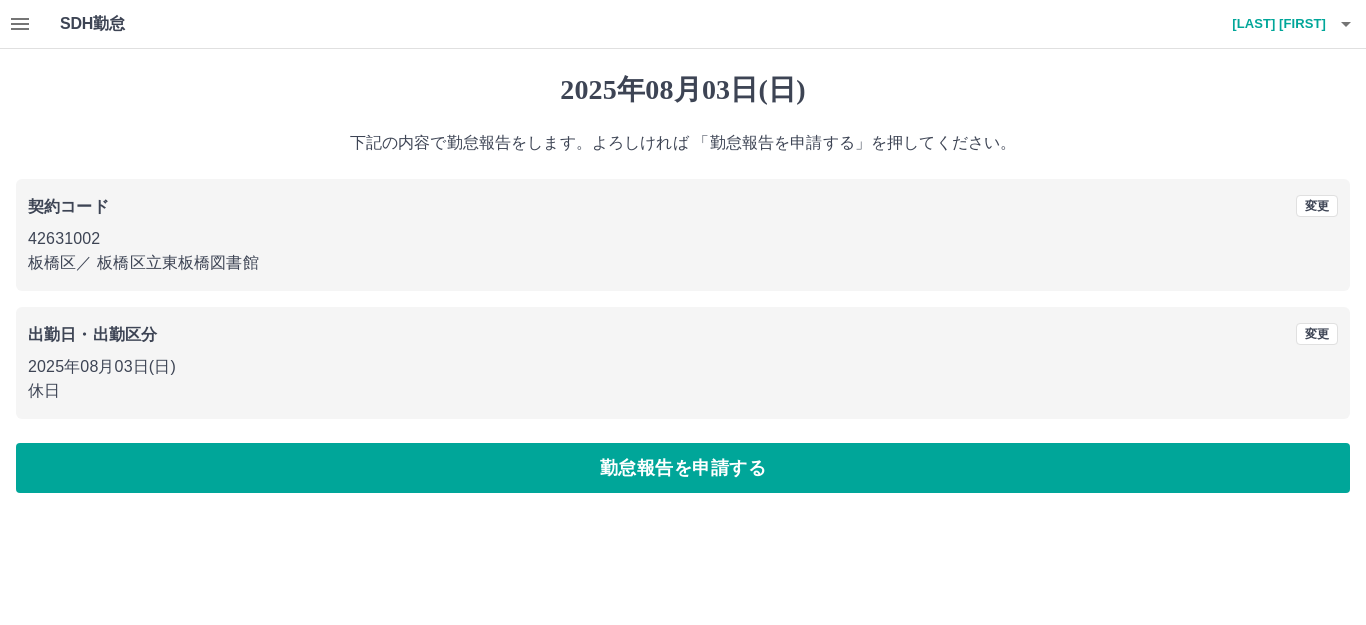 click 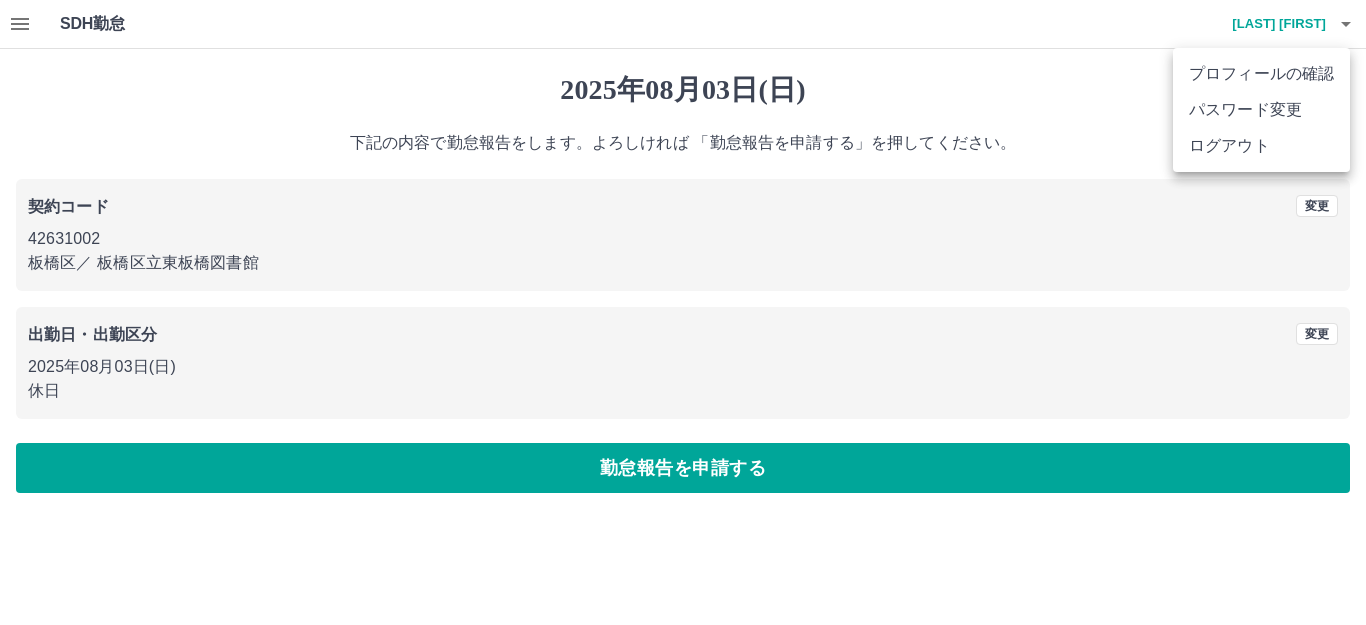 click on "ログアウト" at bounding box center (1261, 146) 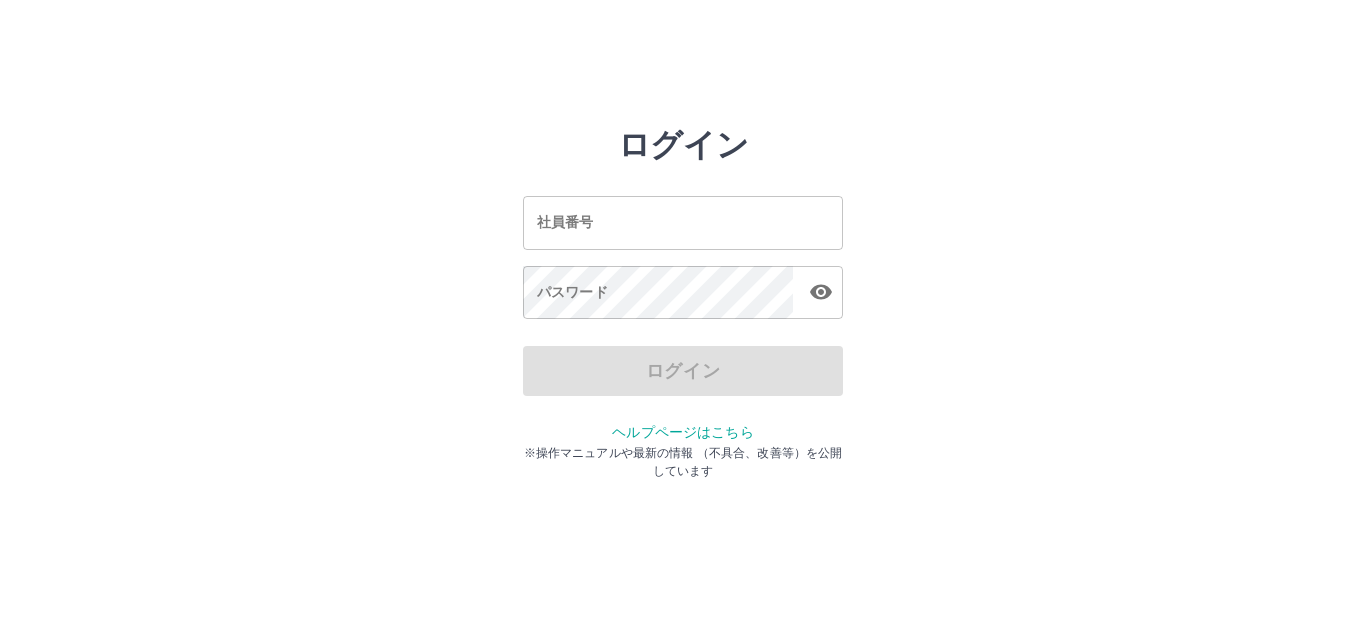 scroll, scrollTop: 0, scrollLeft: 0, axis: both 